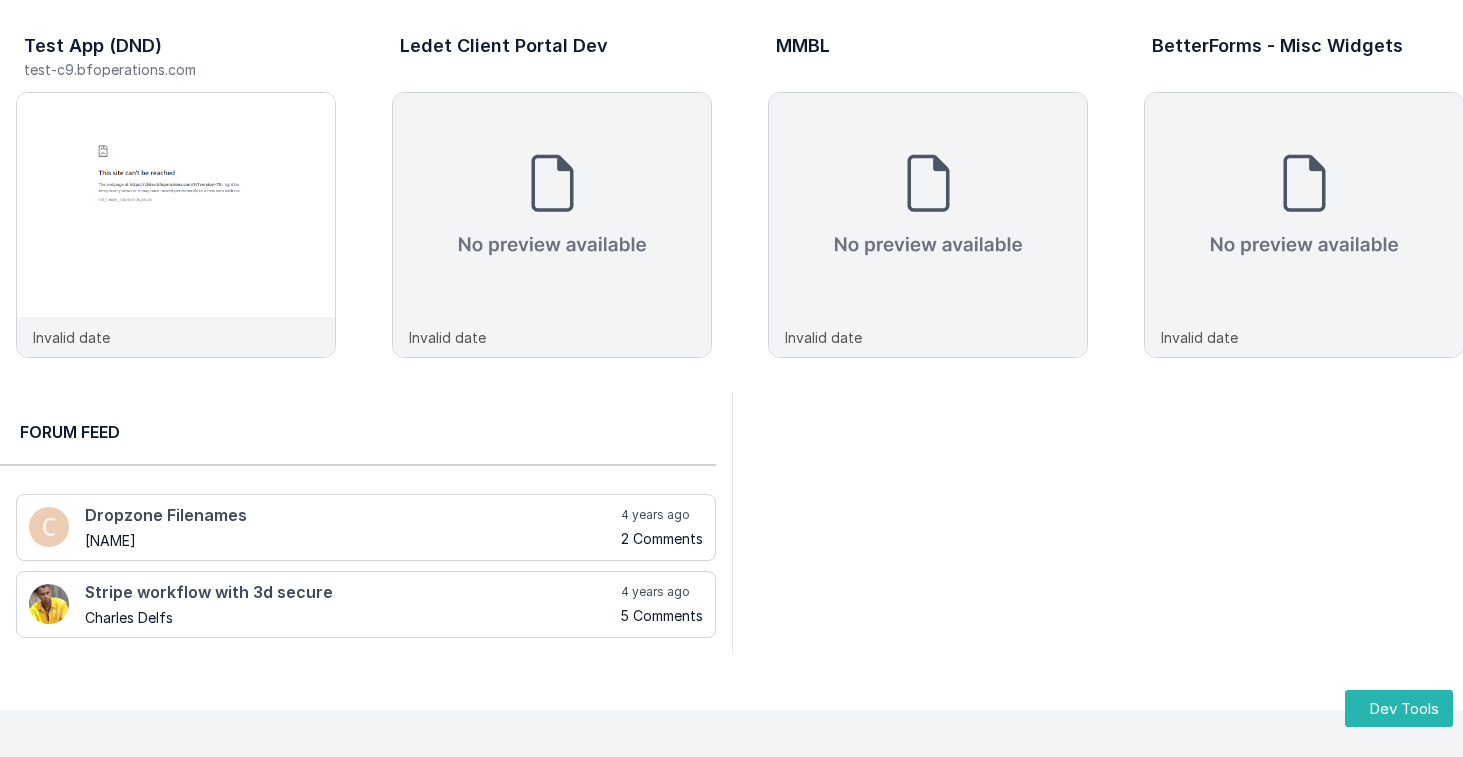 scroll, scrollTop: 0, scrollLeft: 0, axis: both 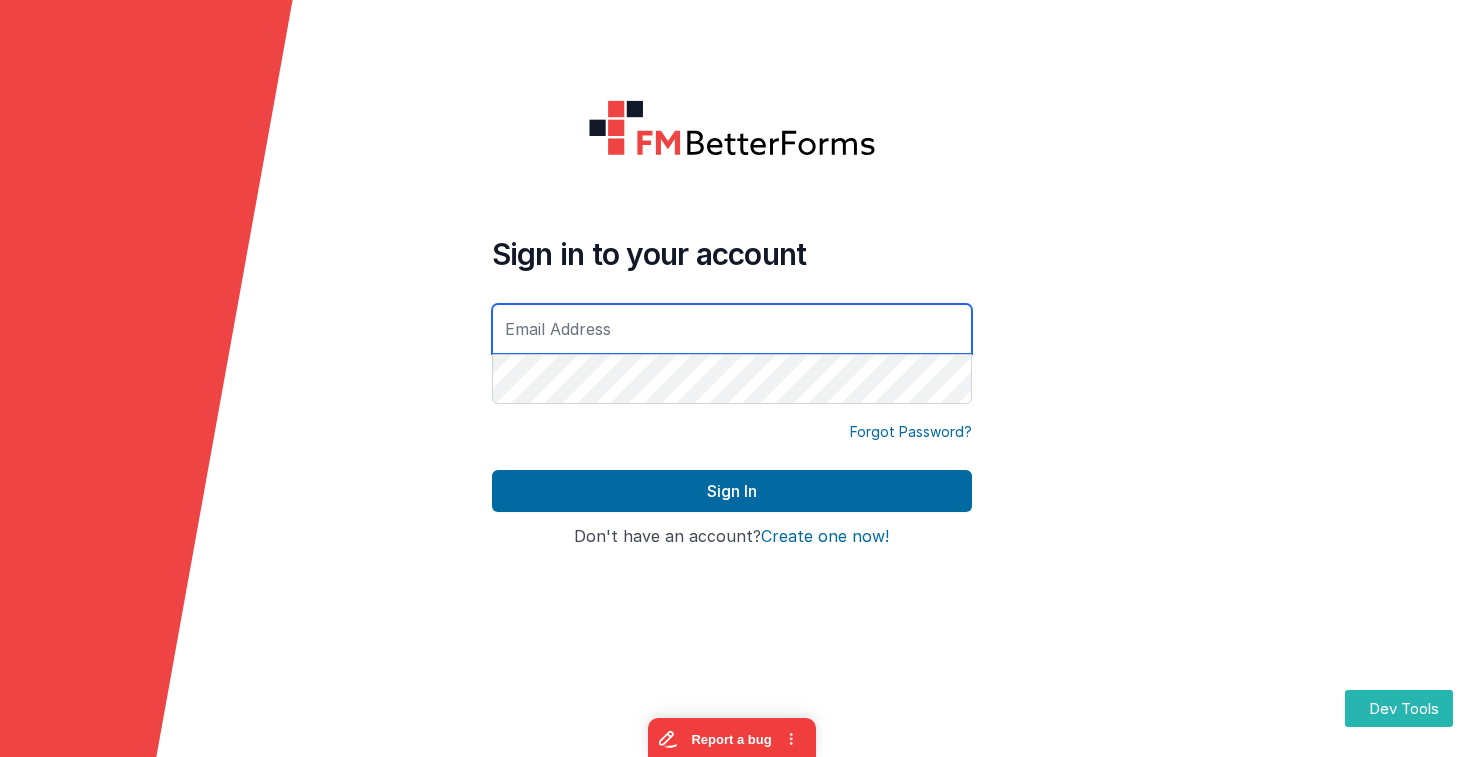 type on "mrdelfs@gmail.com" 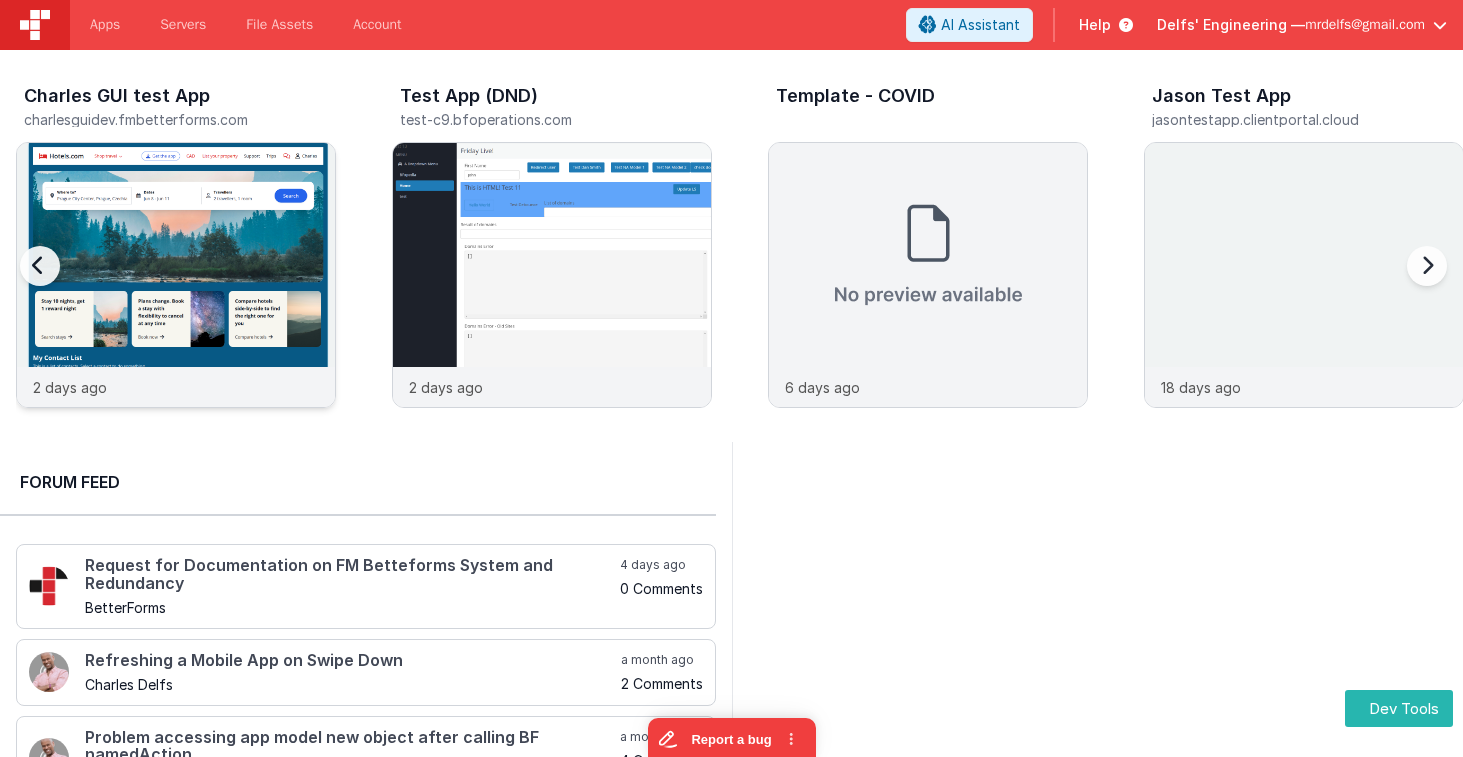 click at bounding box center (176, 302) 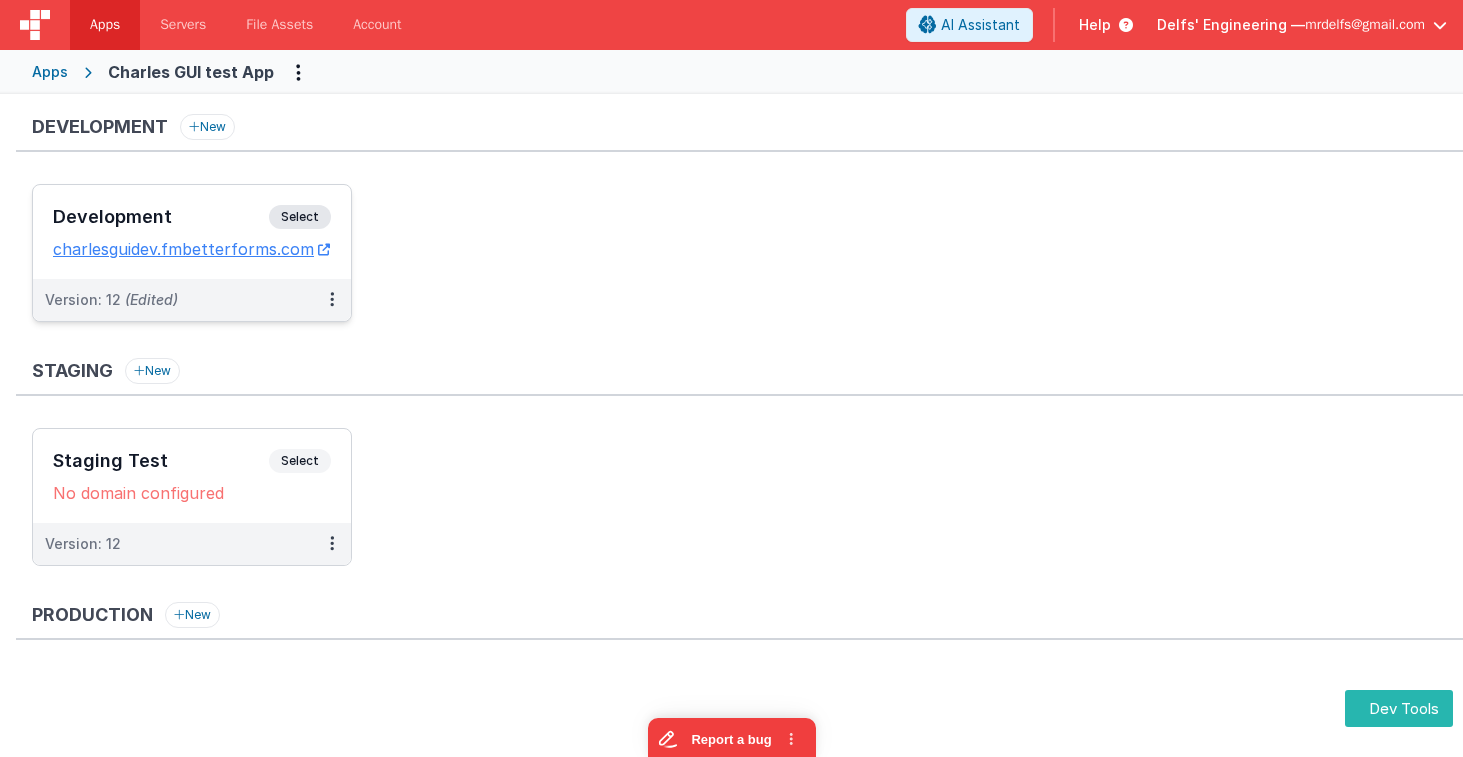 click on "Development" at bounding box center (161, 217) 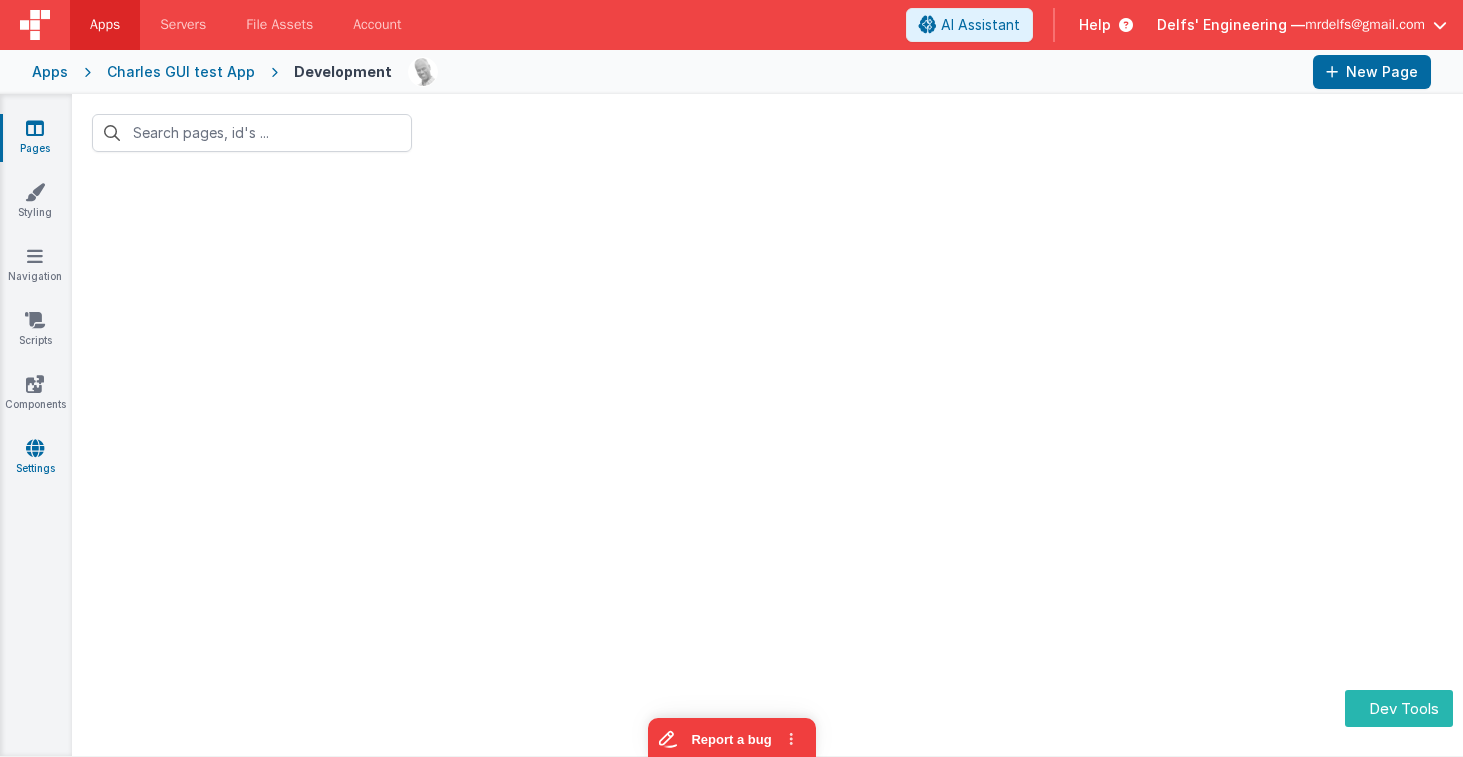 click on "Settings" at bounding box center [35, 458] 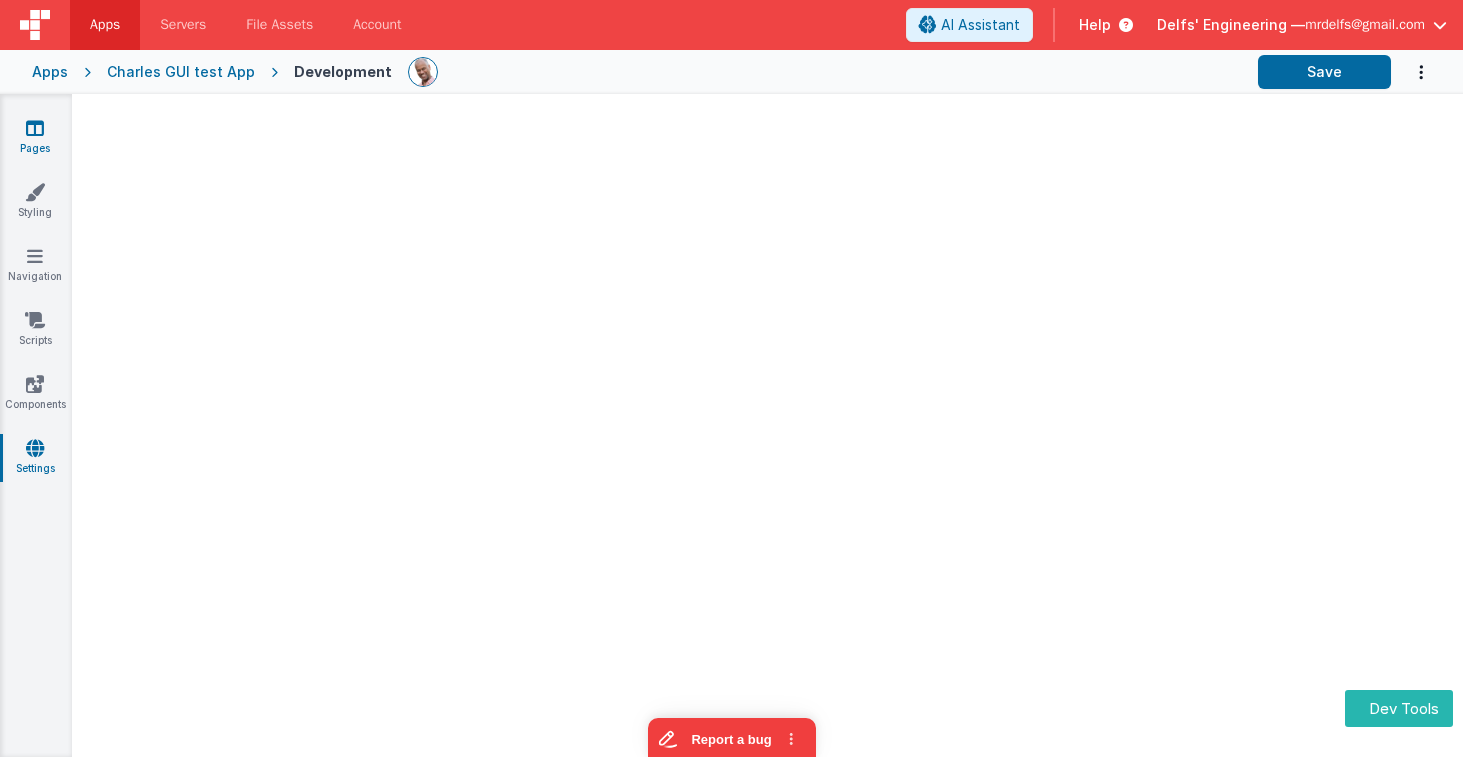 click at bounding box center [35, 128] 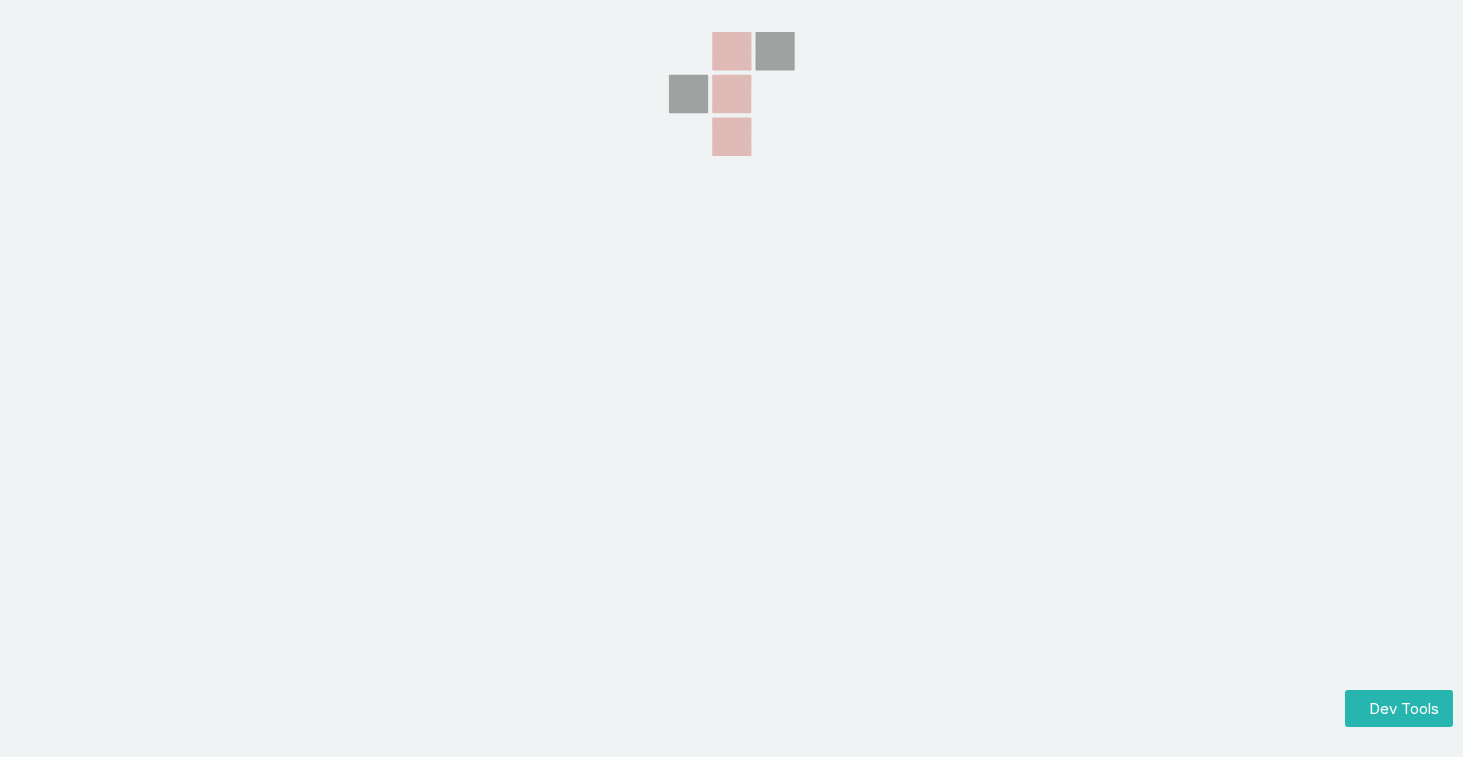scroll, scrollTop: 0, scrollLeft: 0, axis: both 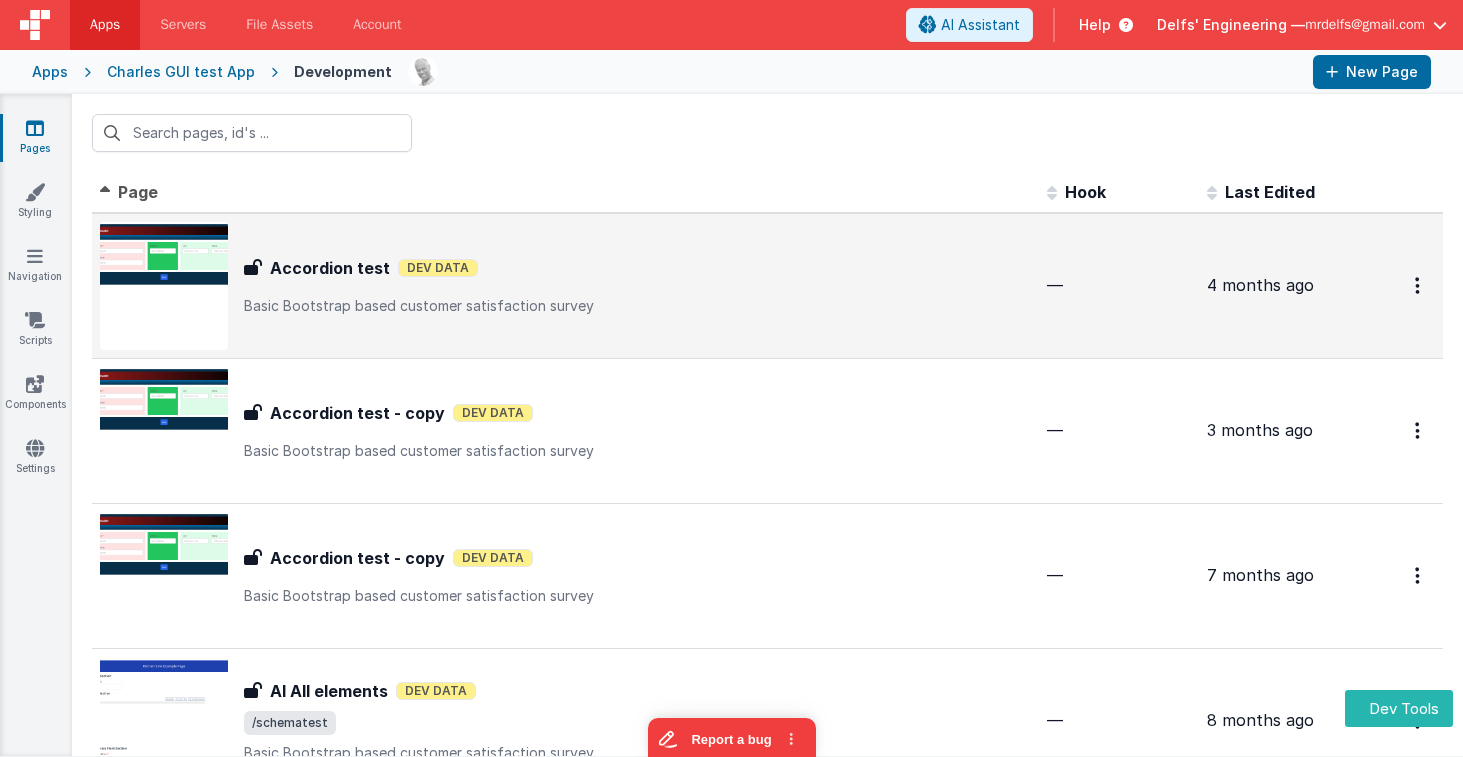 click on "Accordion test" at bounding box center (330, 268) 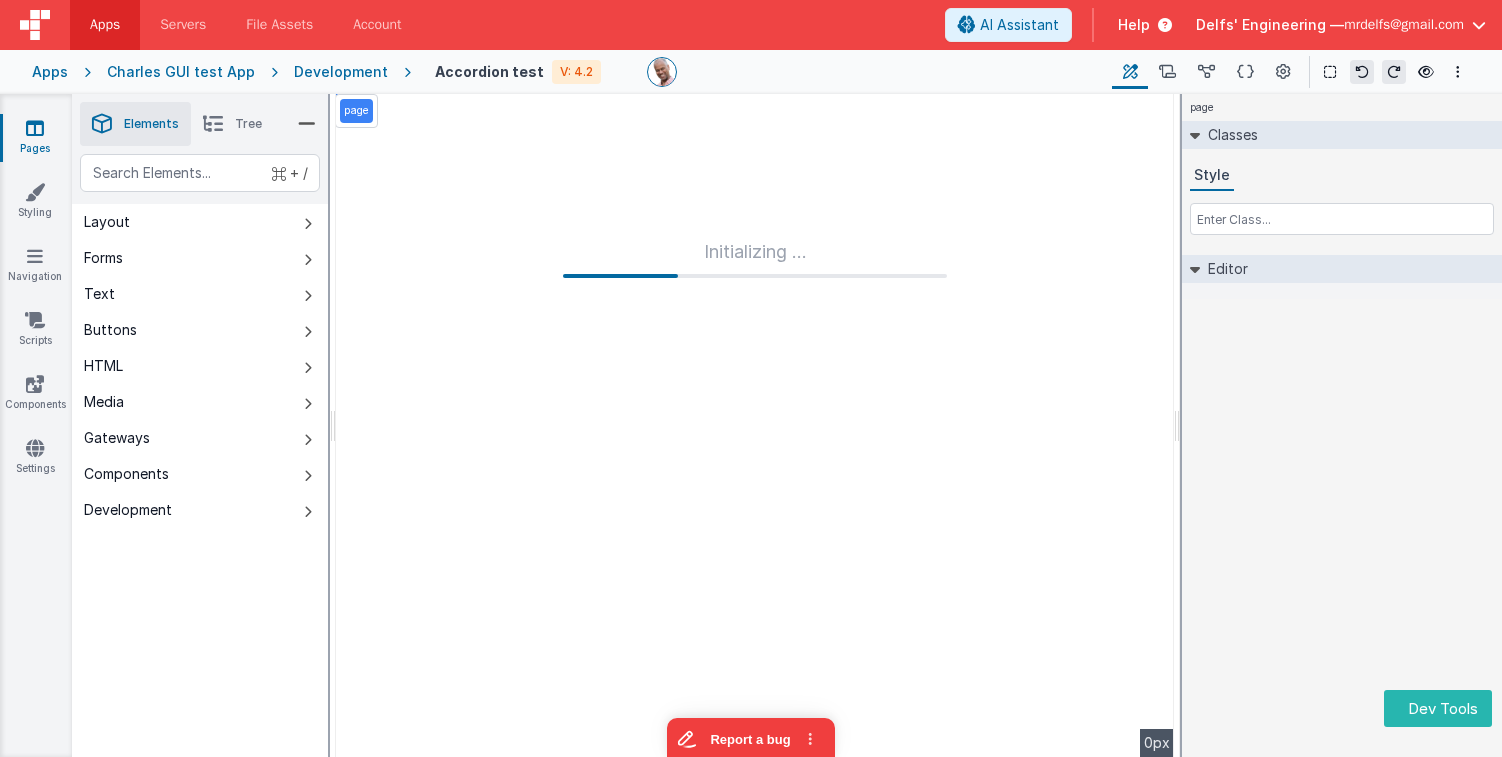 click on "Charles GUI test App" at bounding box center [181, 72] 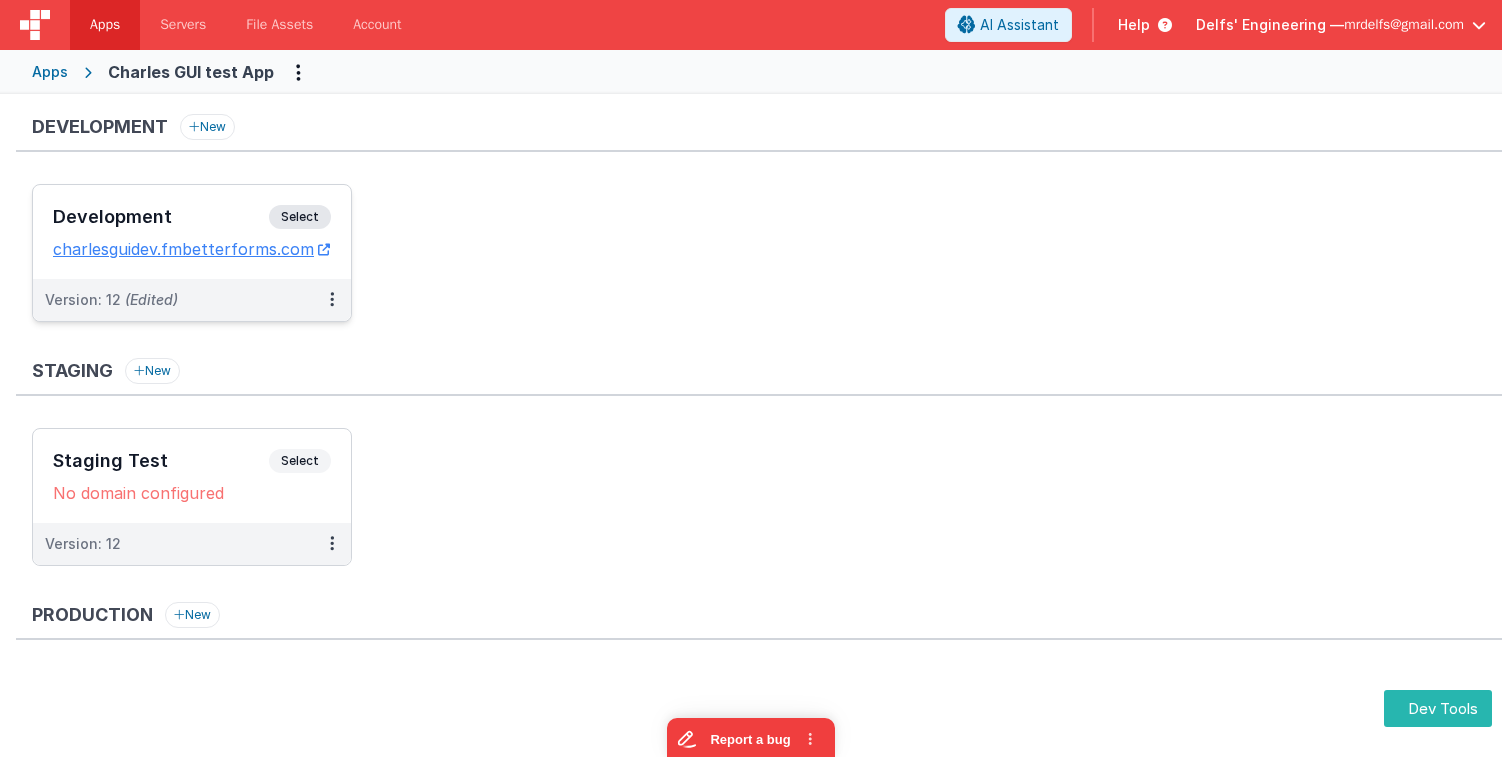 click on "Development" at bounding box center [161, 217] 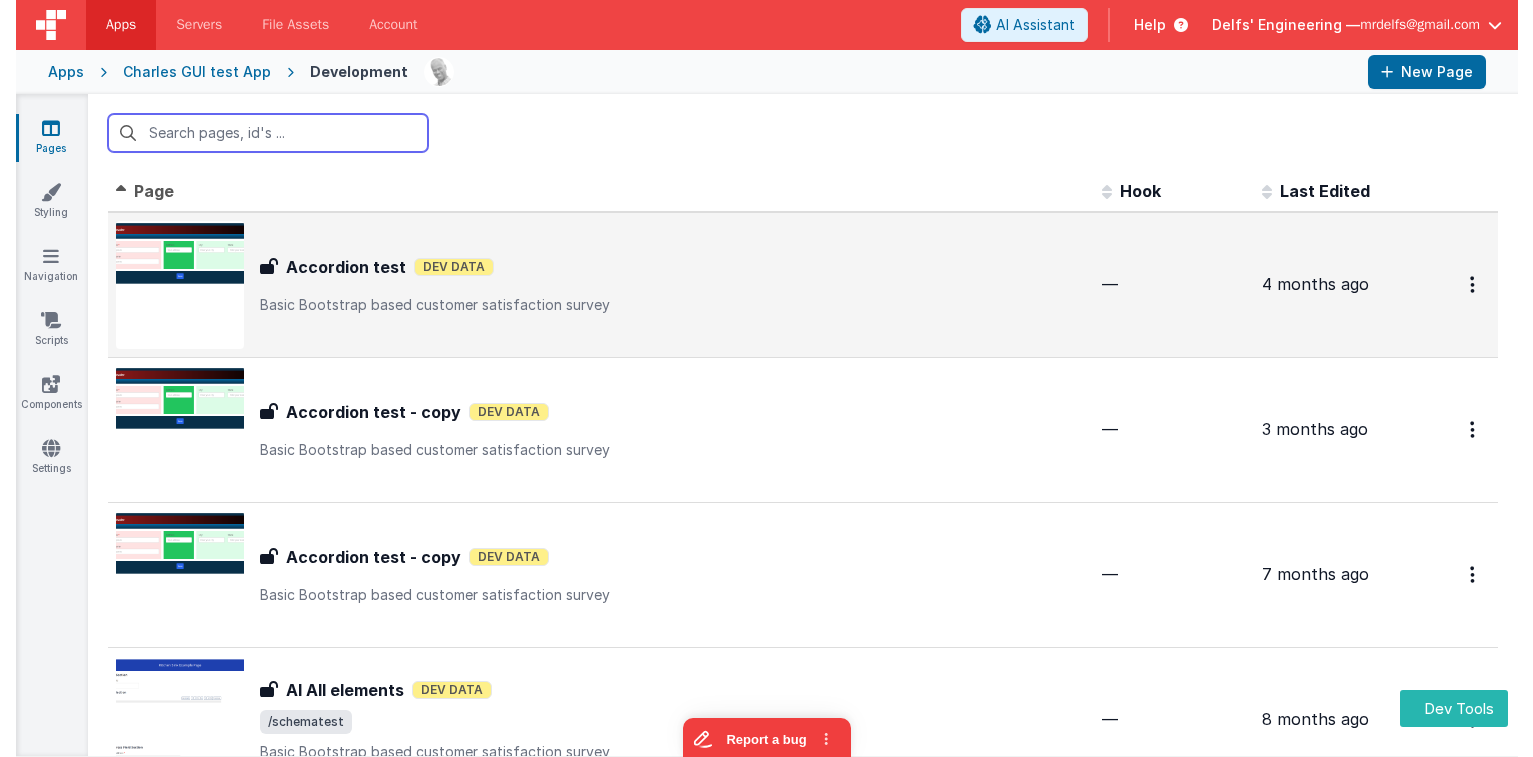scroll, scrollTop: 0, scrollLeft: 0, axis: both 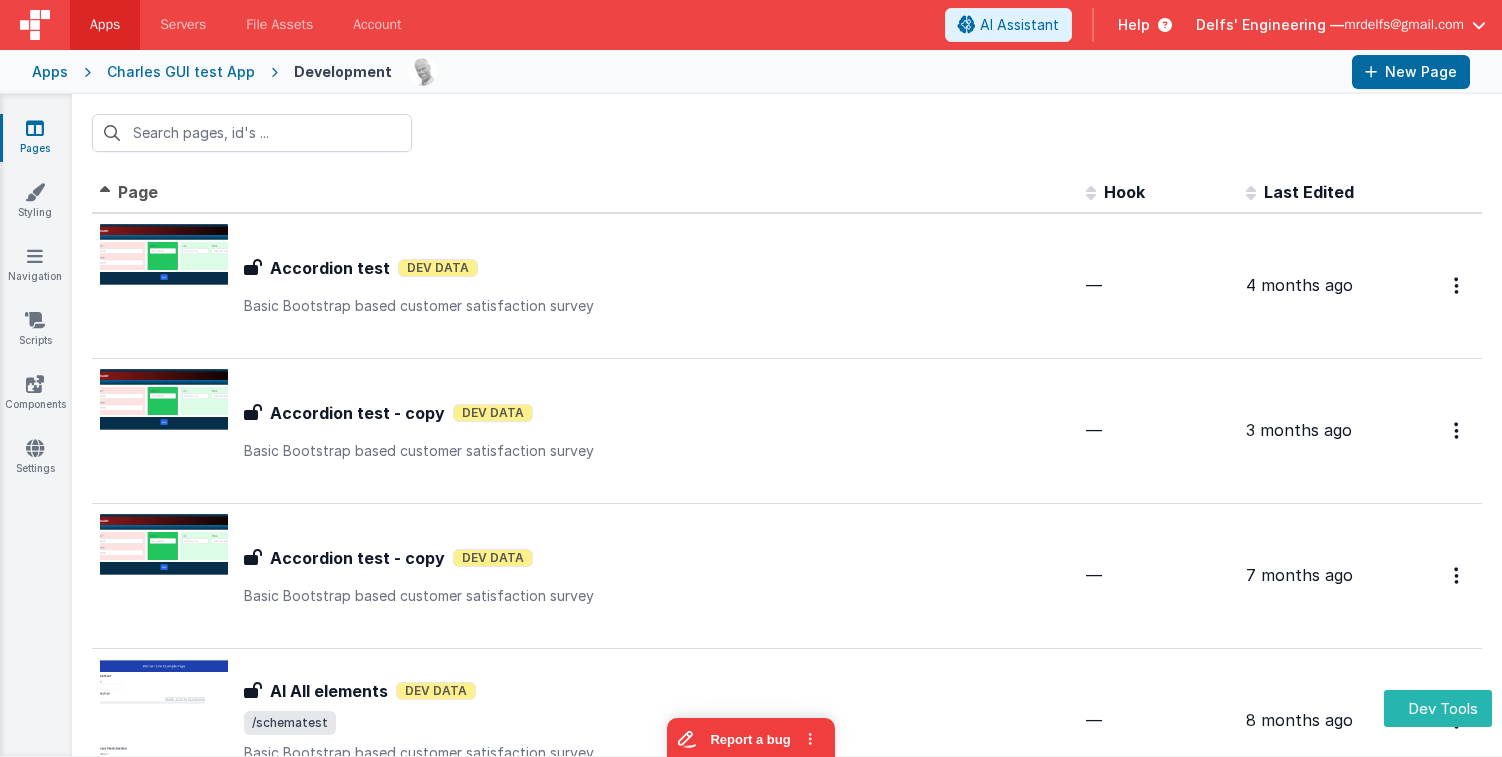 click on "Last Edited" at bounding box center (1318, 193) 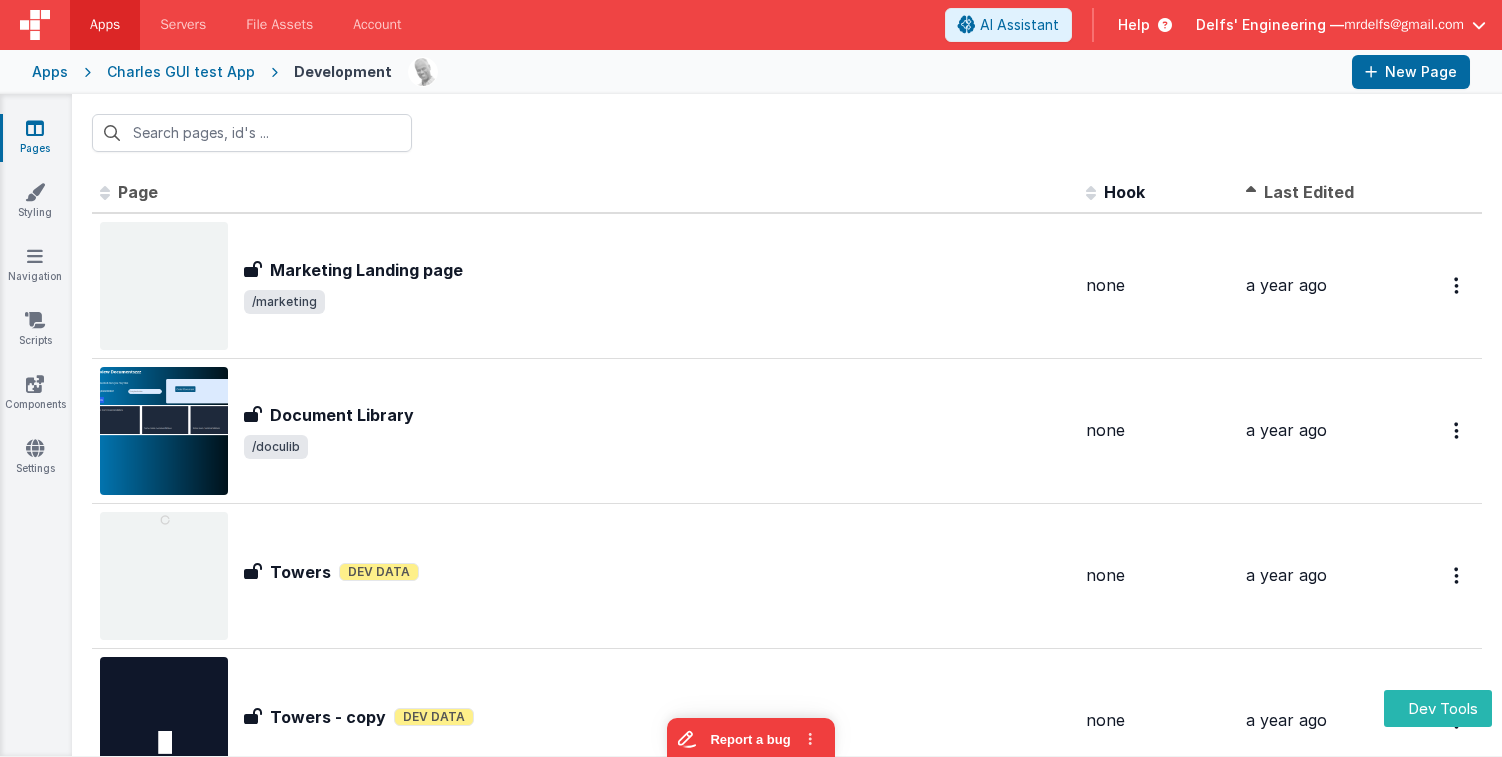 click on "Last Edited" at bounding box center [1318, 193] 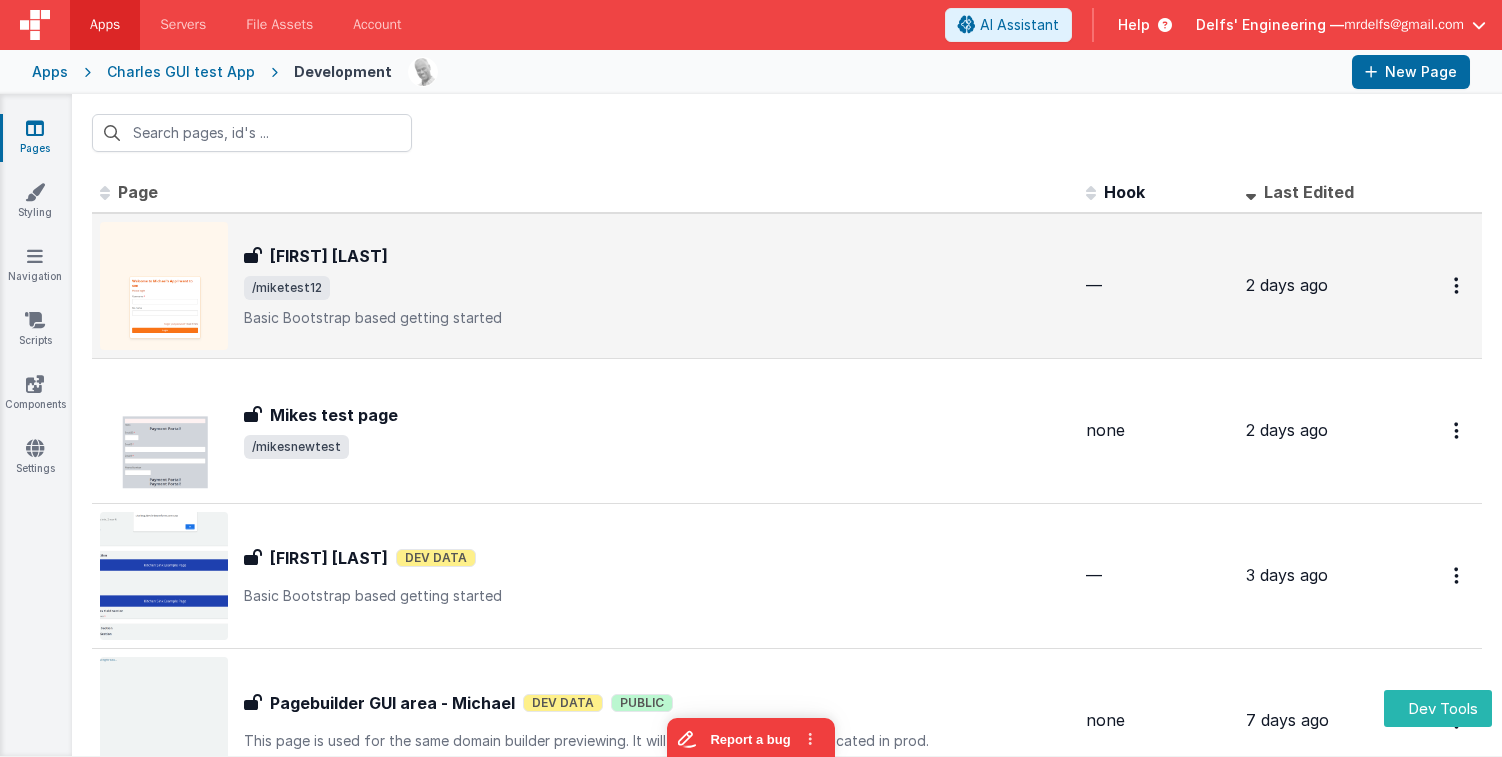 click on "[FIRST] [LAST]" at bounding box center (329, 256) 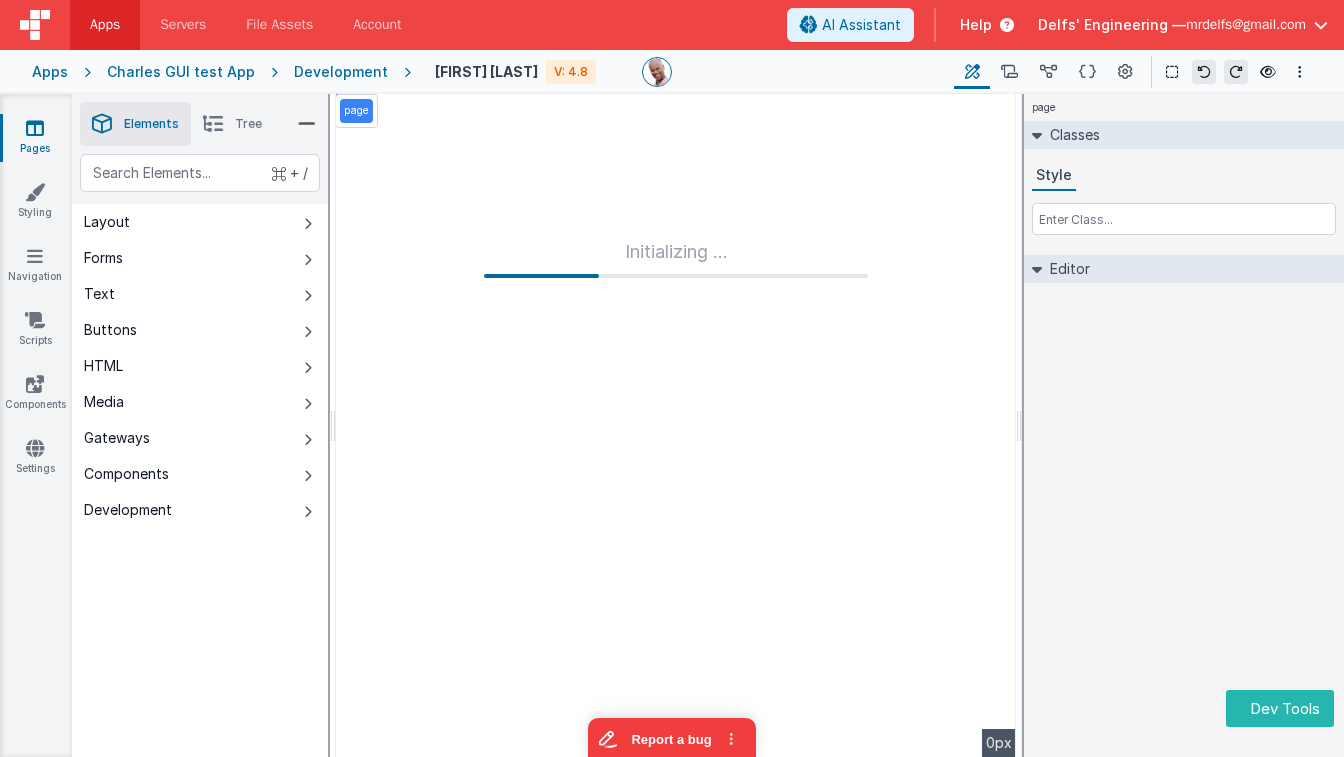 drag, startPoint x: 315, startPoint y: 69, endPoint x: 270, endPoint y: 73, distance: 45.17743 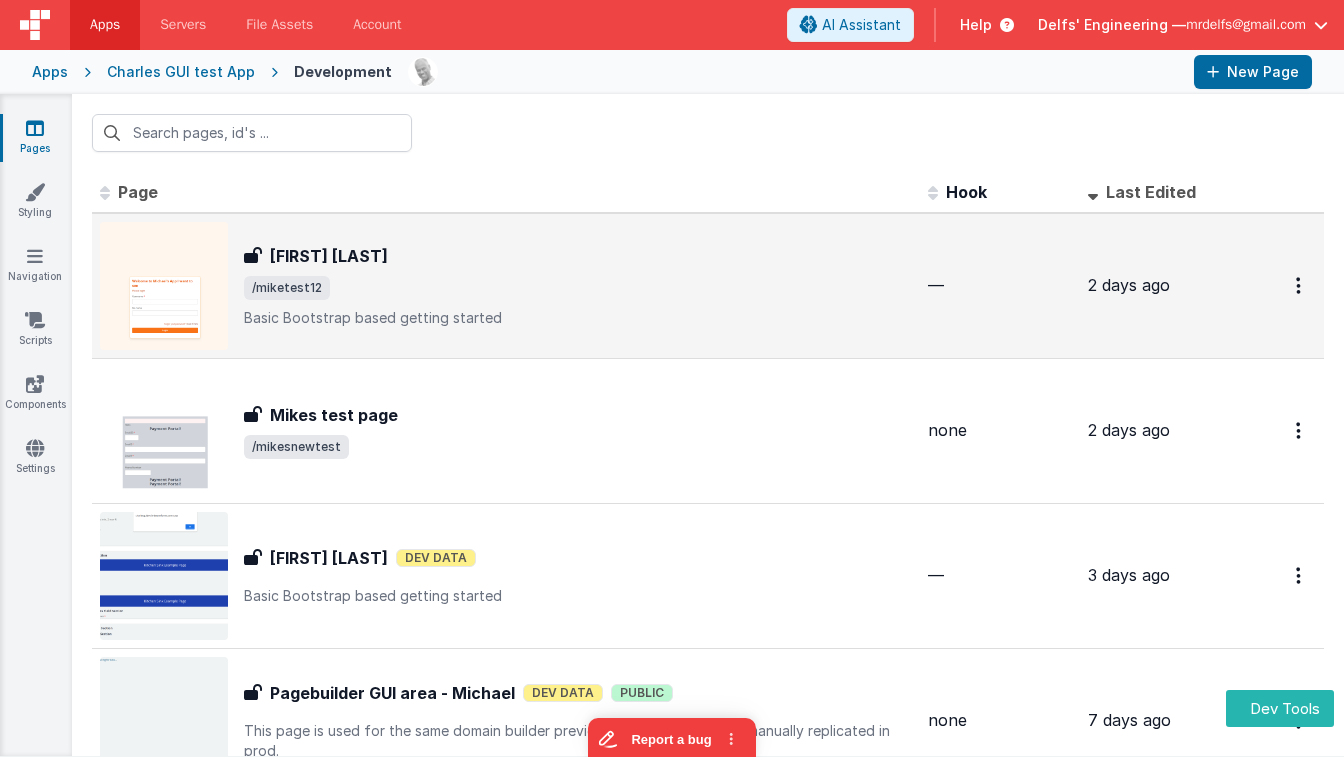 click on "/miketest12" at bounding box center [578, 288] 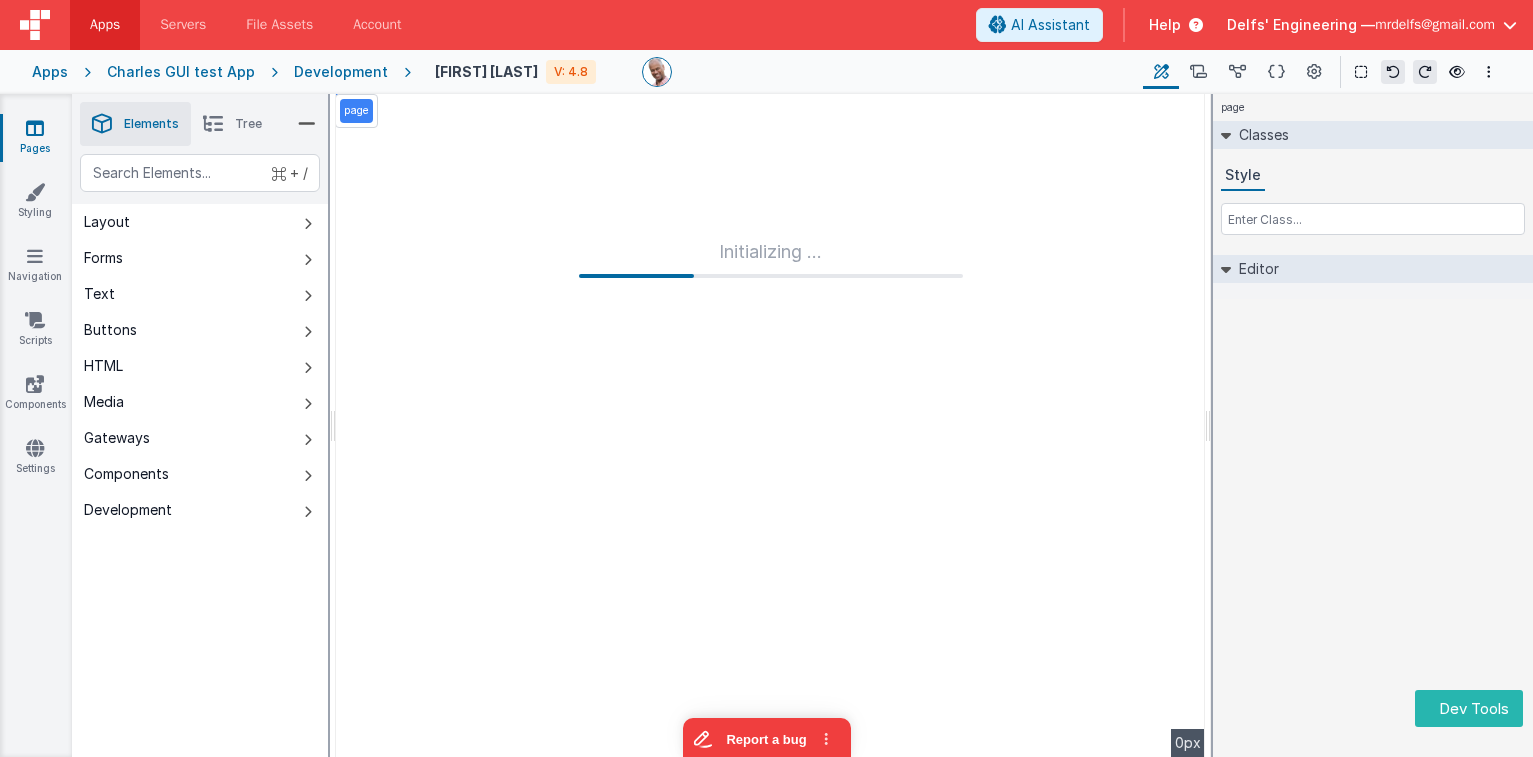click on "Development" at bounding box center [341, 72] 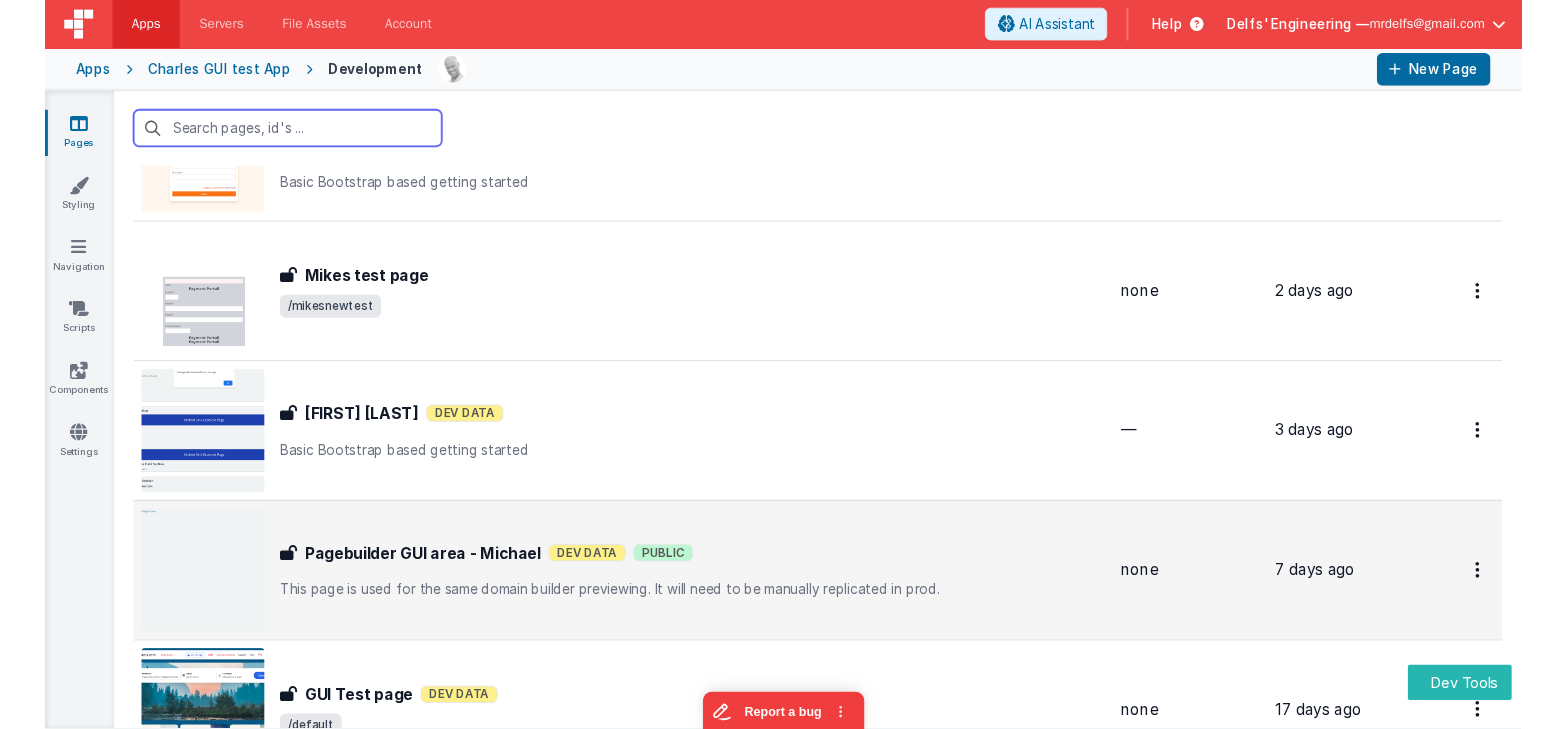 scroll, scrollTop: 130, scrollLeft: 0, axis: vertical 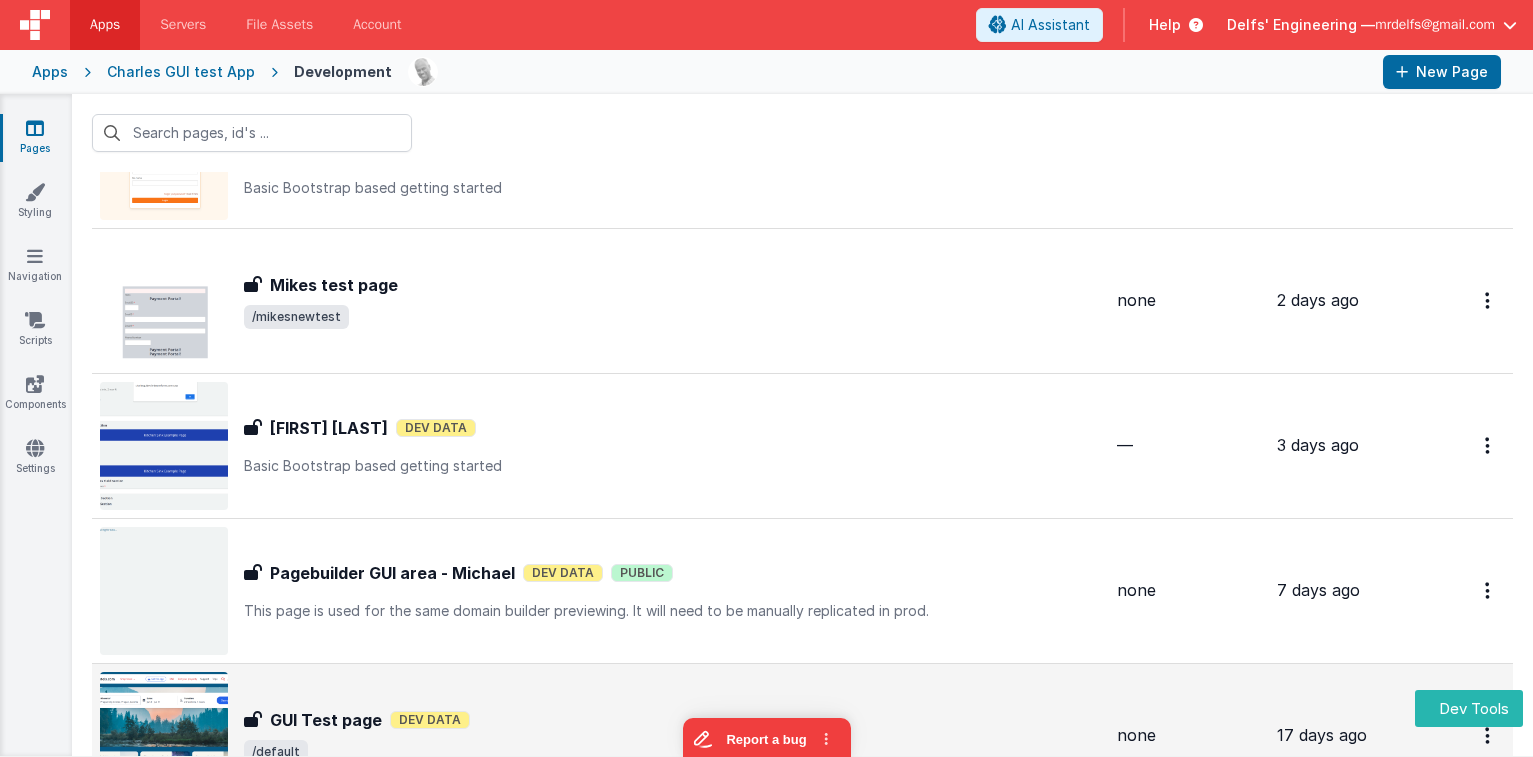 click on "GUI Test page Dev Data" at bounding box center (672, 720) 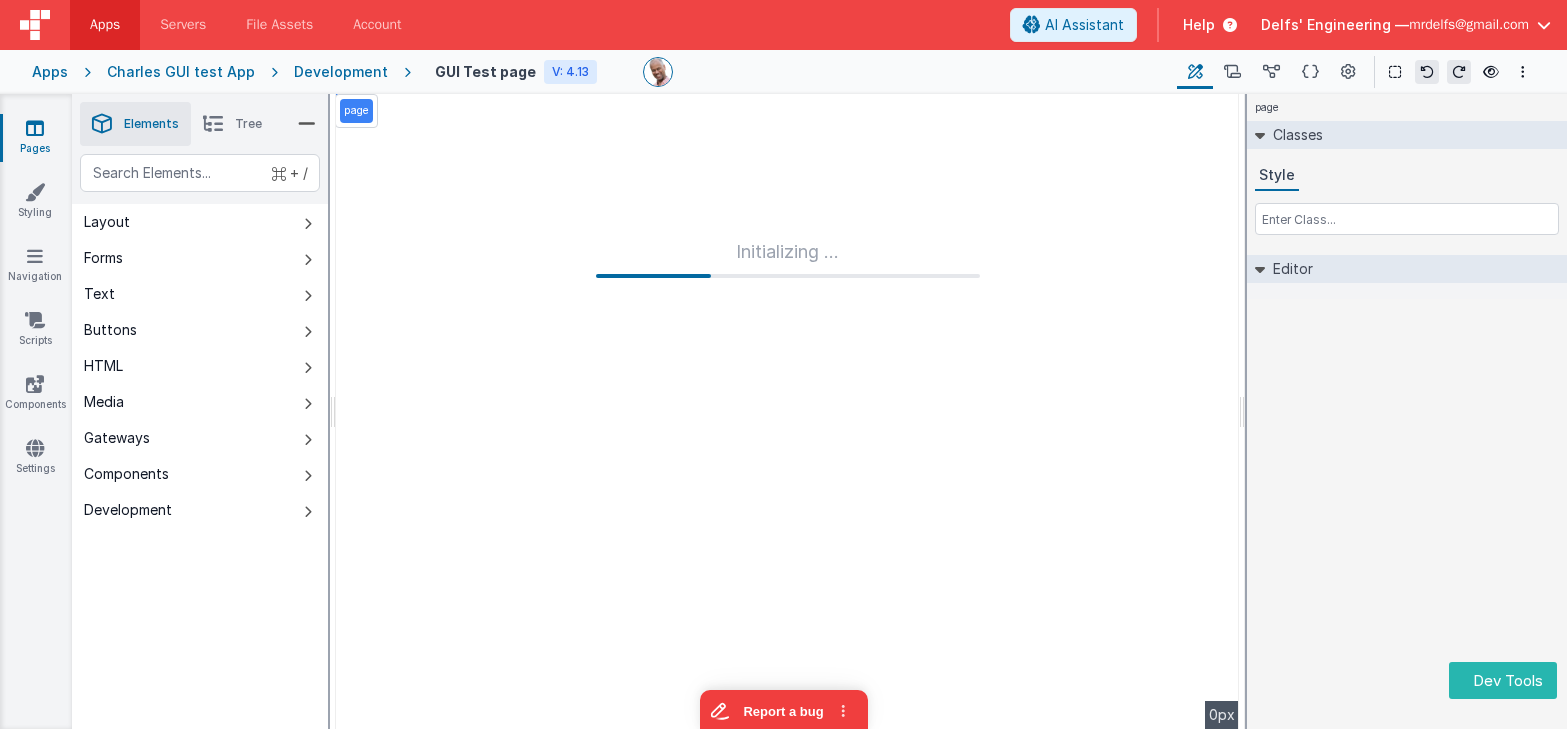 click on "Apps Servers File Assets Account Some FUTURE Slot AI Assistant Help Delfs' Engineering — [EMAIL]" at bounding box center [783, 25] 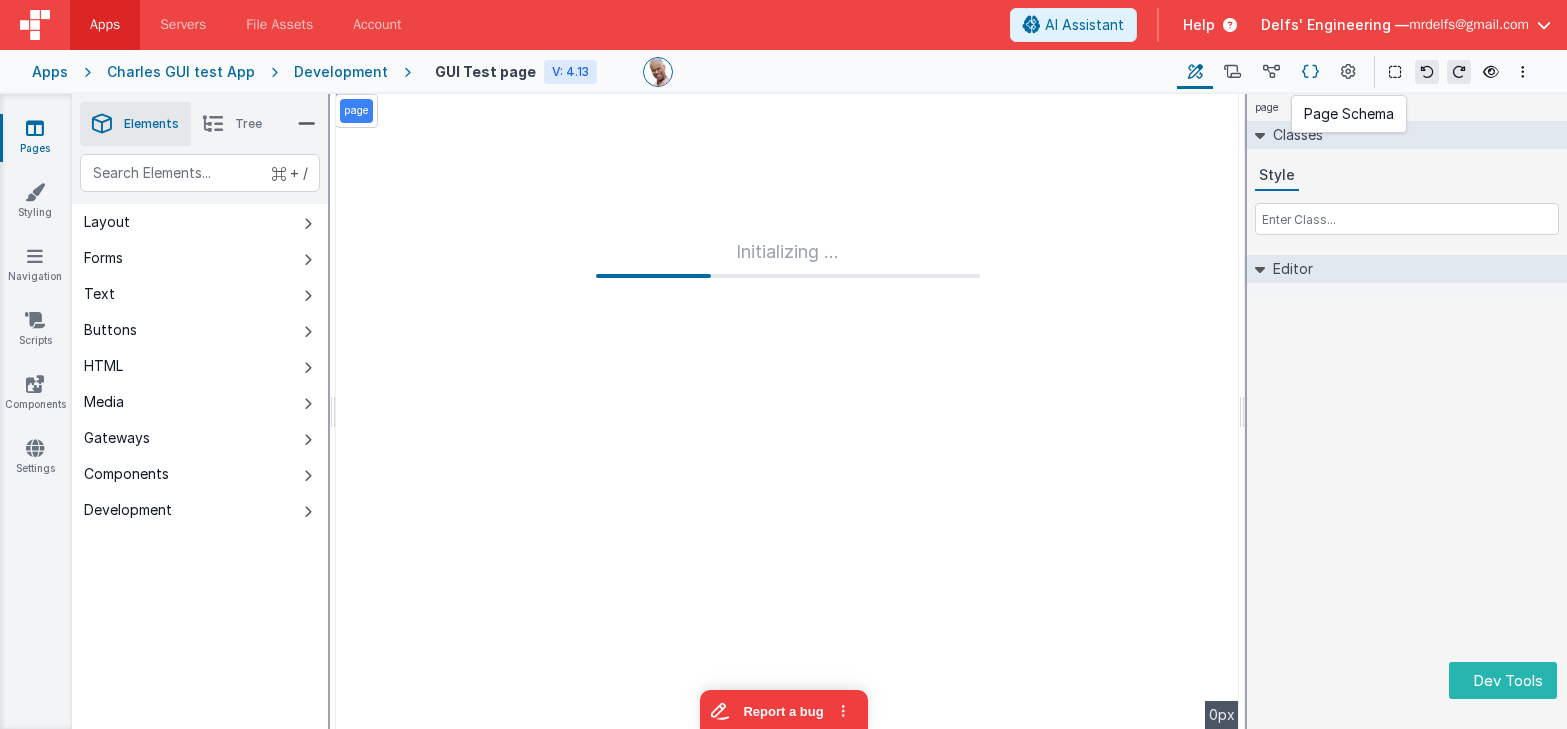 click at bounding box center (1310, 72) 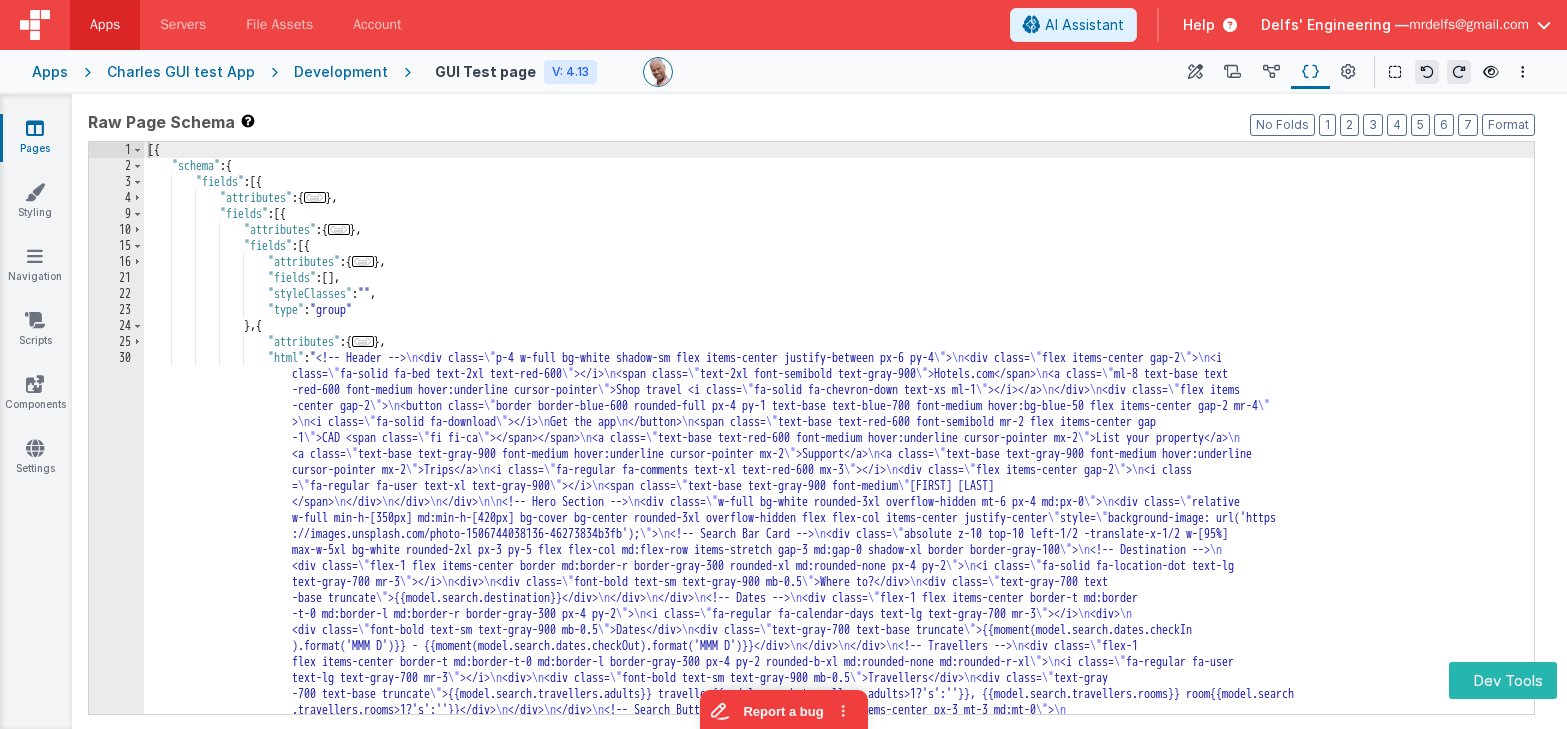 drag, startPoint x: 699, startPoint y: 374, endPoint x: 566, endPoint y: 380, distance: 133.13527 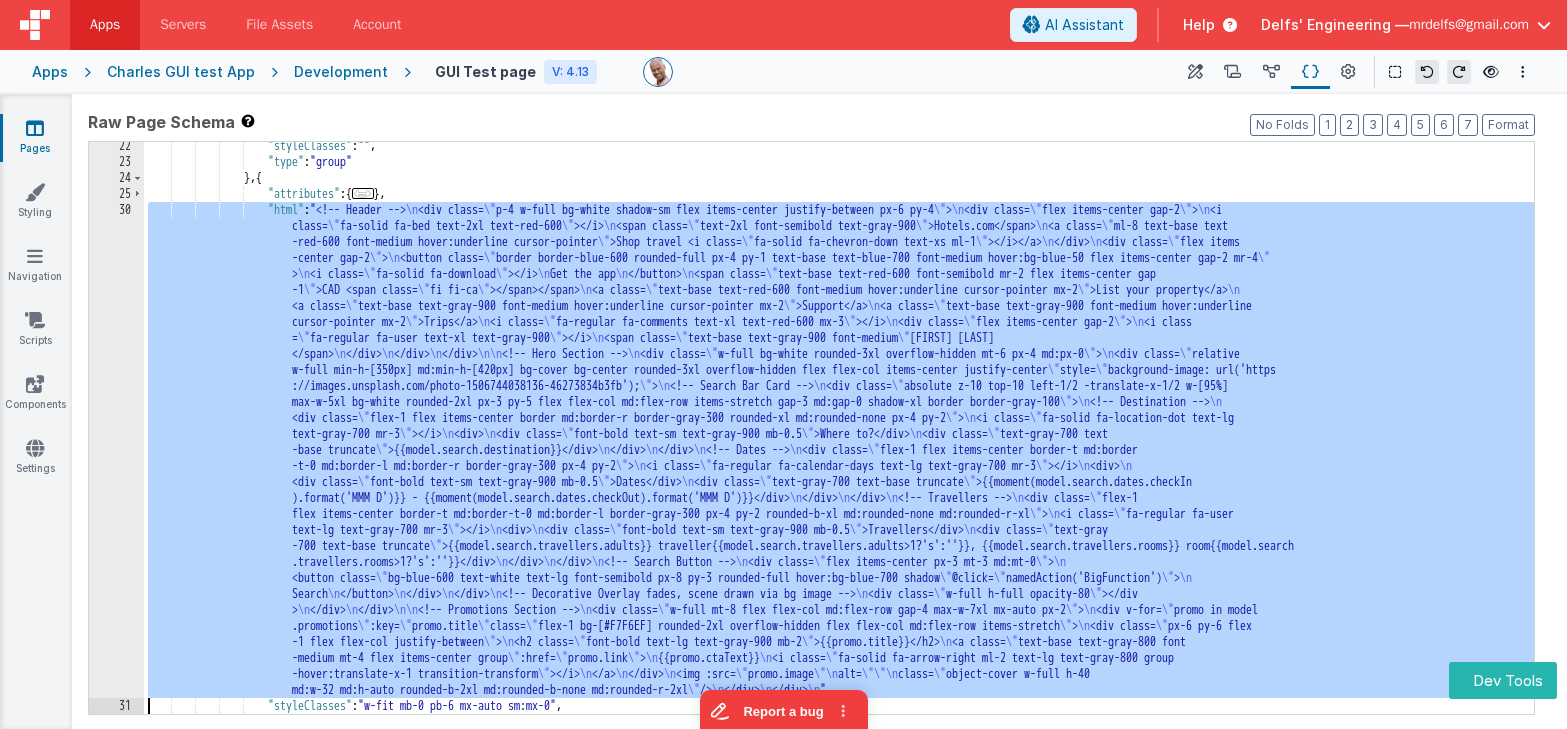 scroll, scrollTop: 148, scrollLeft: 0, axis: vertical 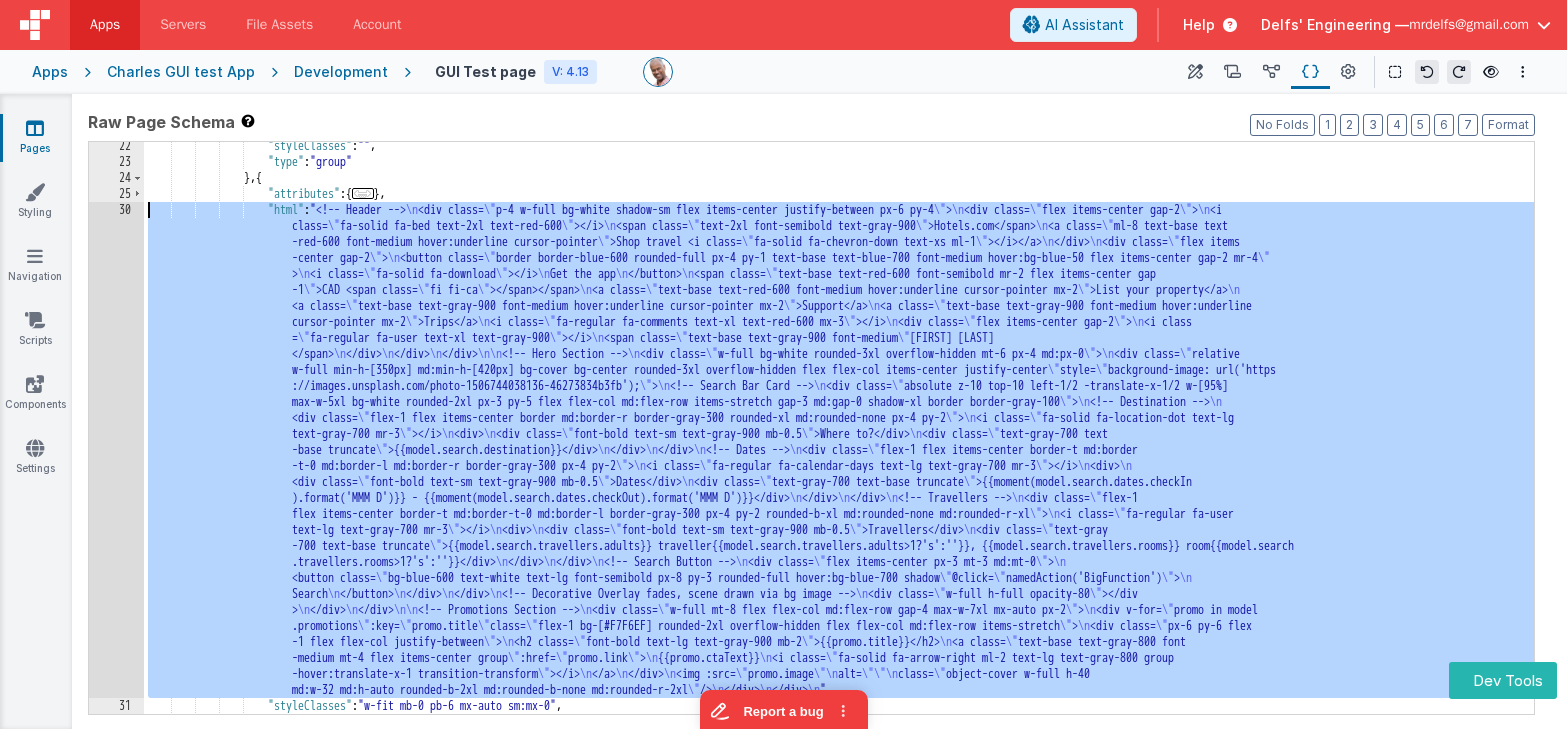 click on "30" at bounding box center [116, 450] 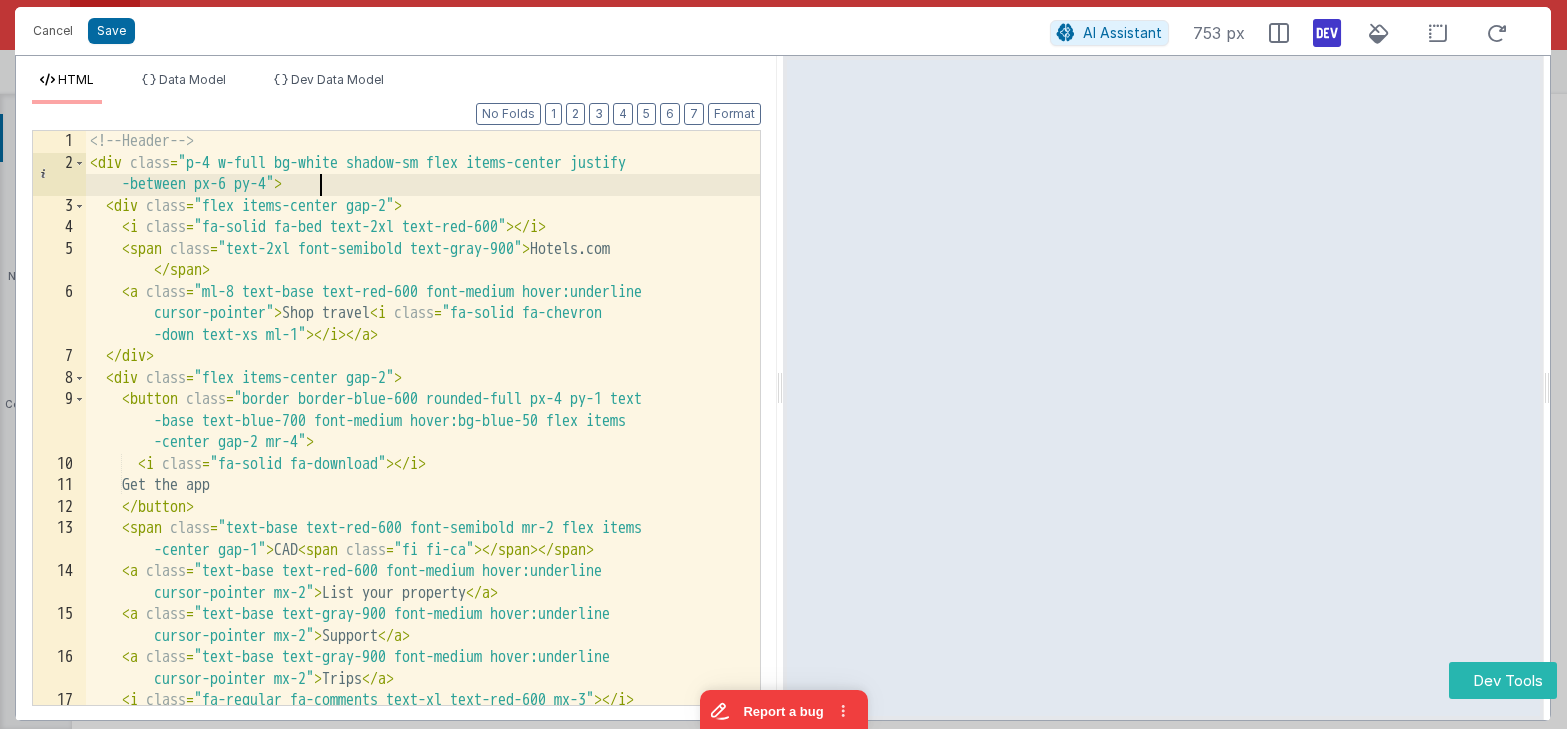scroll, scrollTop: 0, scrollLeft: 0, axis: both 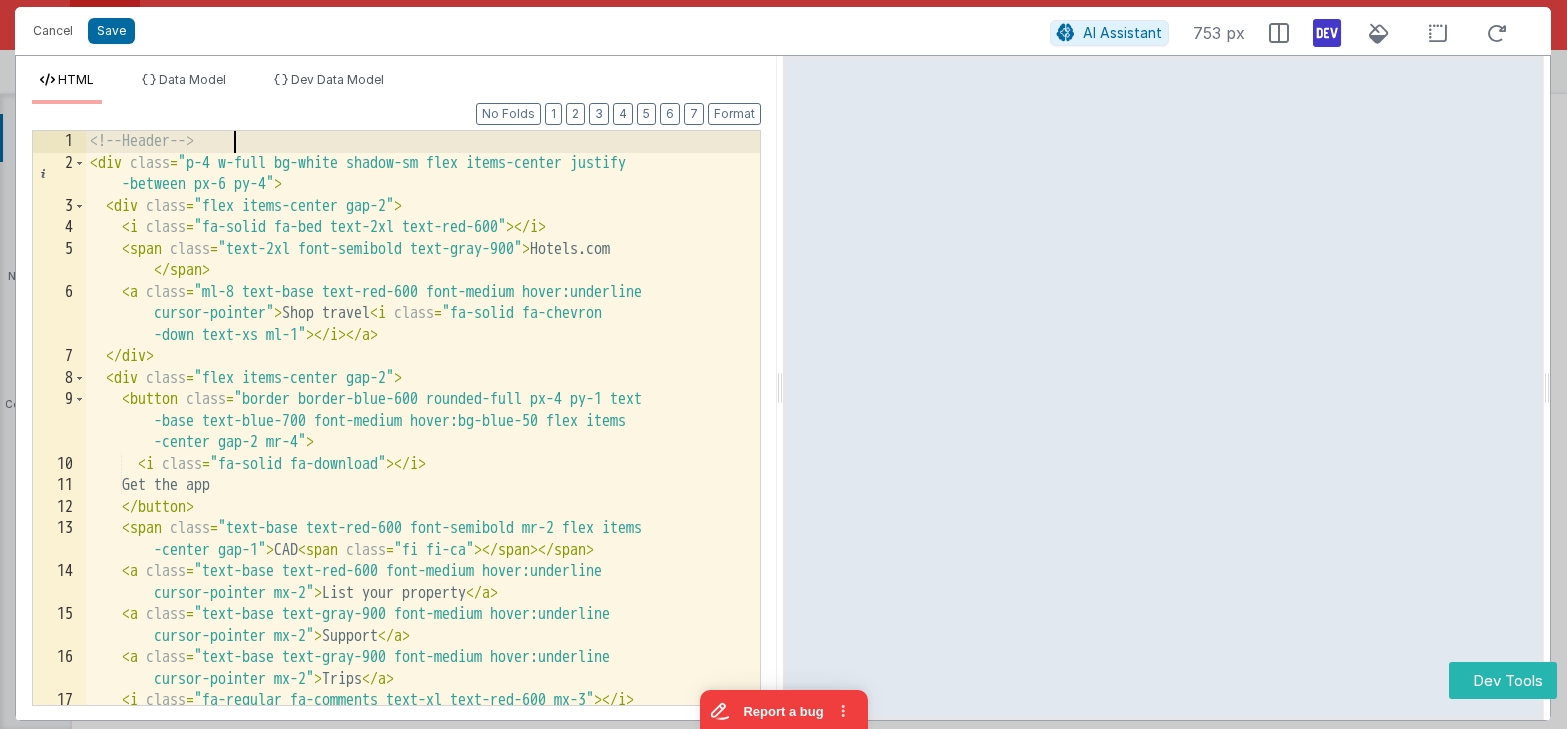 click on "CAD" at bounding box center [423, 439] 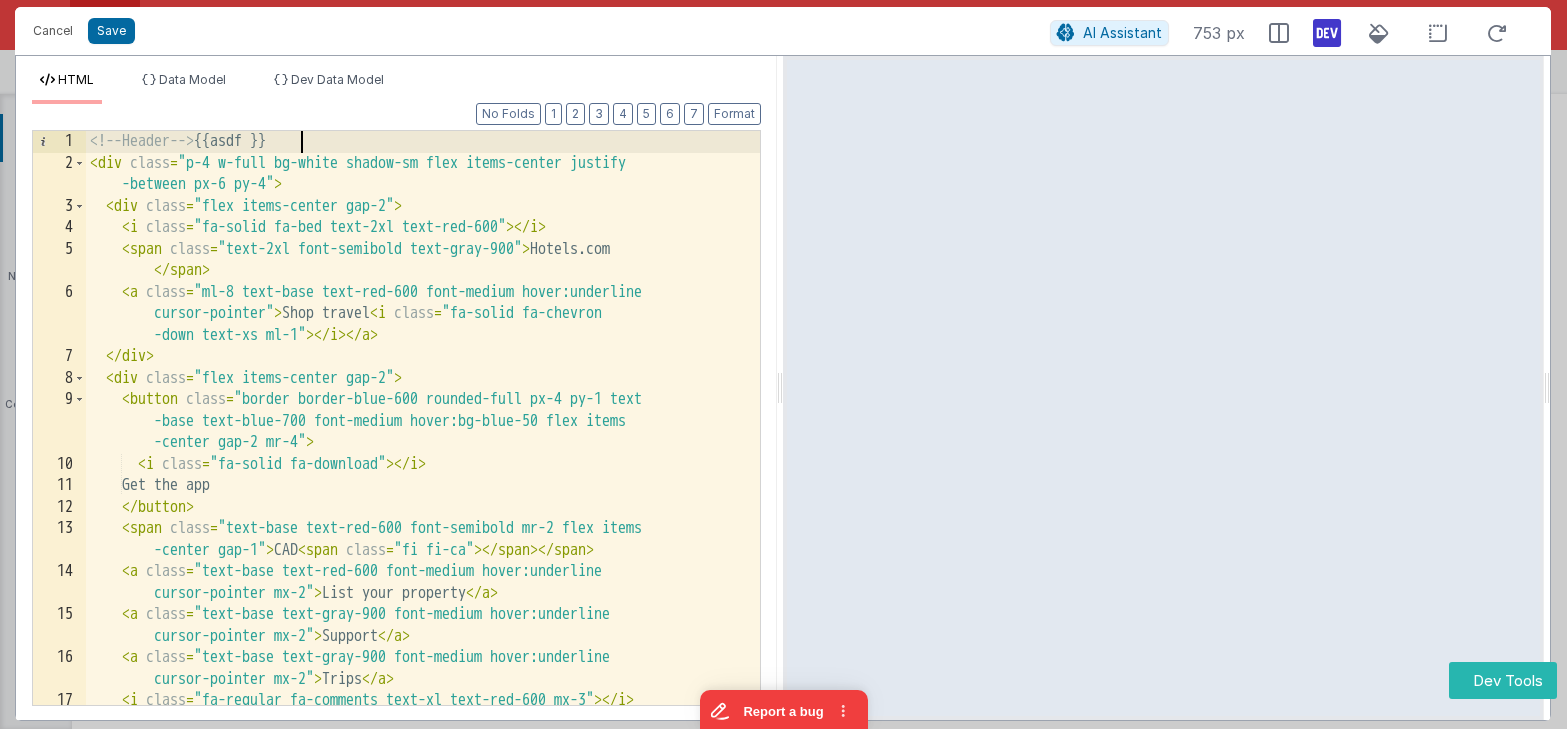 type 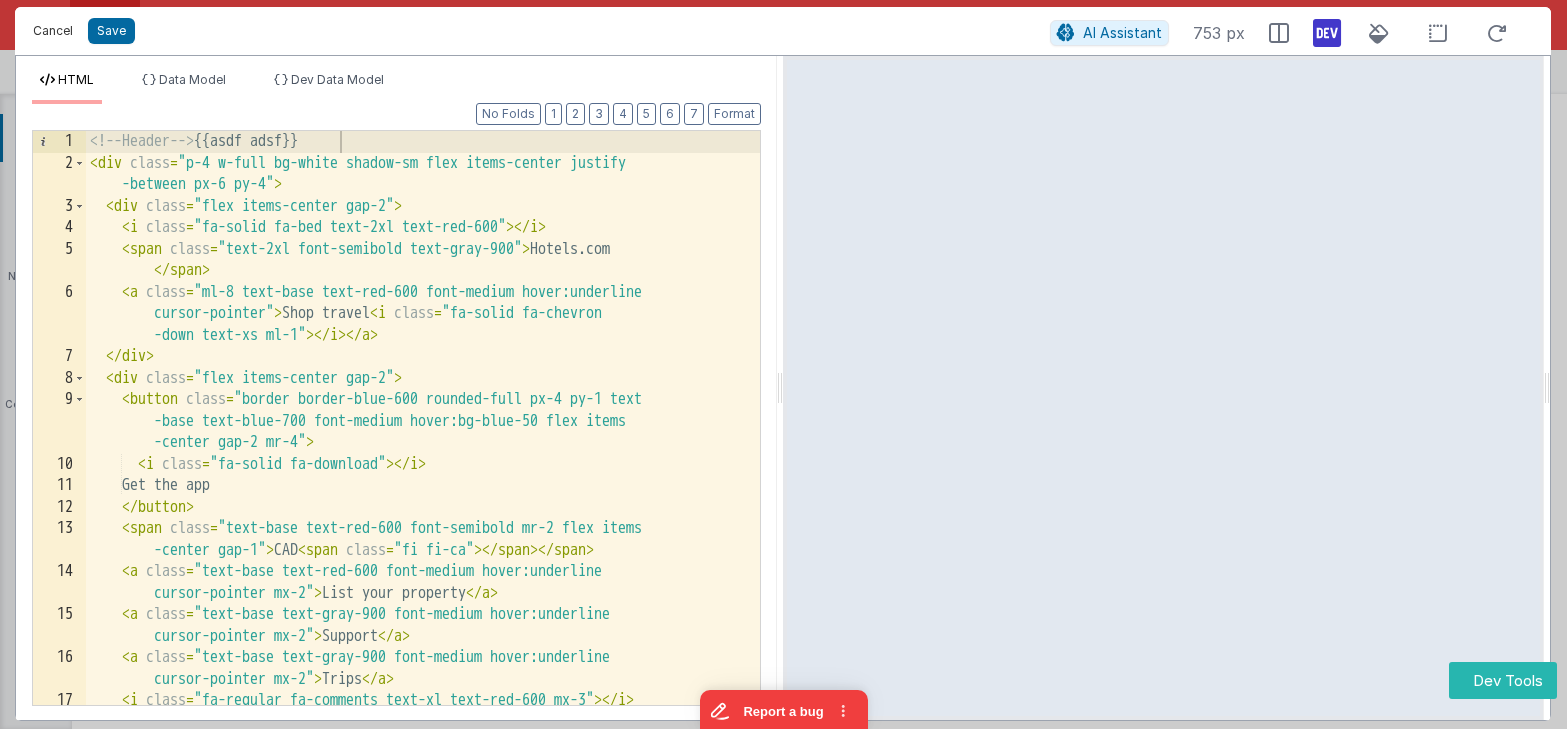 click on "Cancel" at bounding box center [53, 31] 